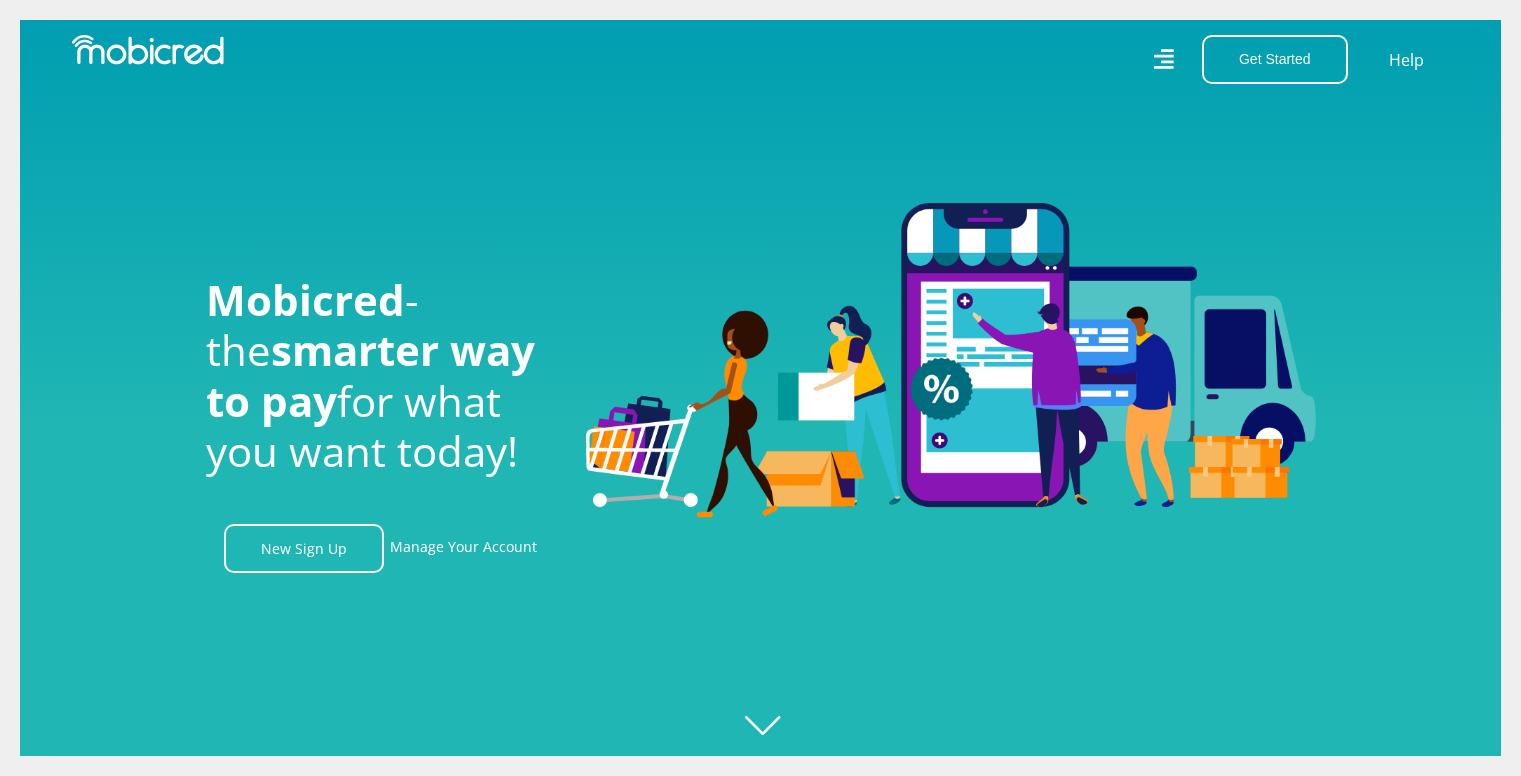 scroll, scrollTop: 0, scrollLeft: 0, axis: both 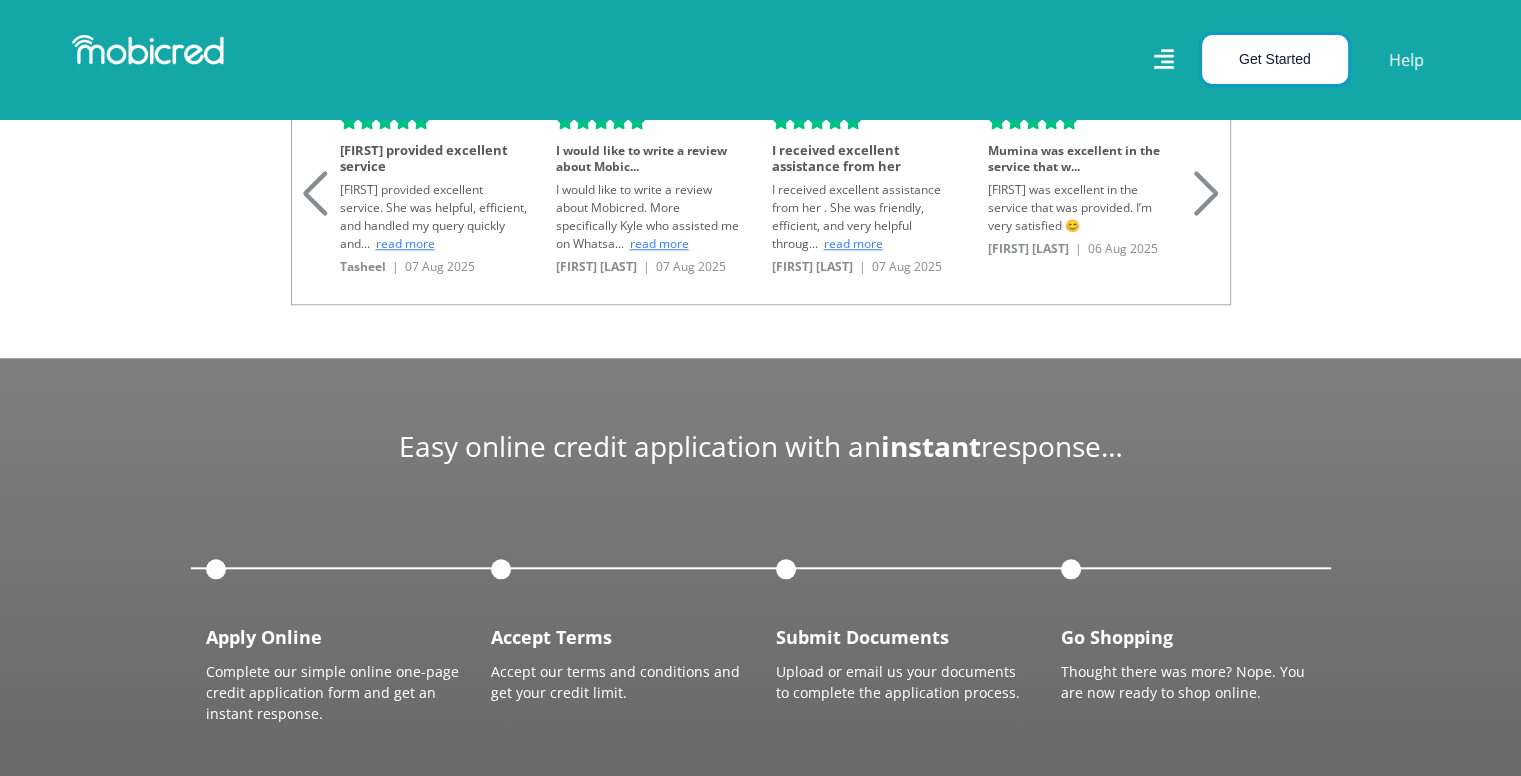 click on "Get Started" at bounding box center (1275, 59) 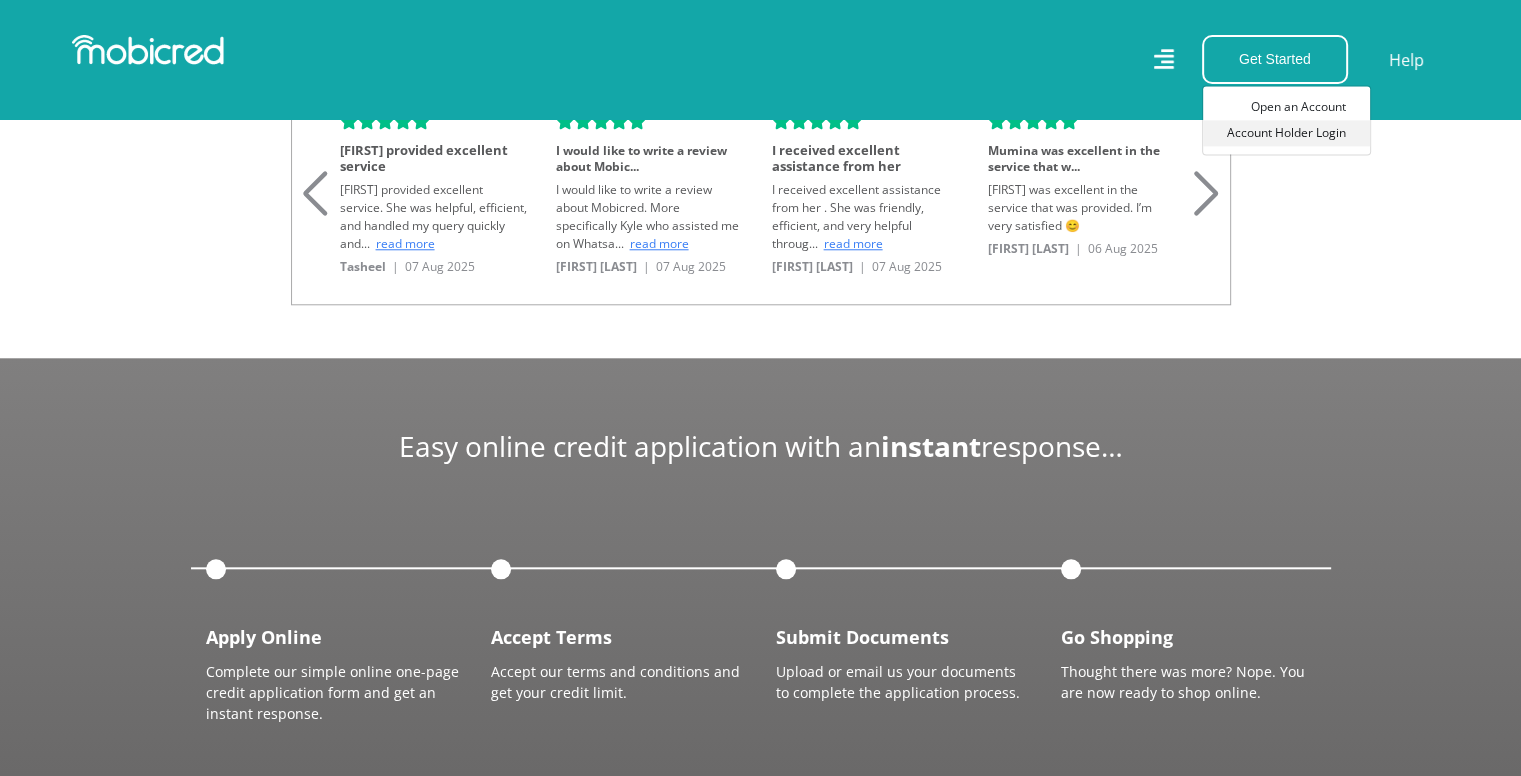 click on "Account Holder Login" at bounding box center [1286, 133] 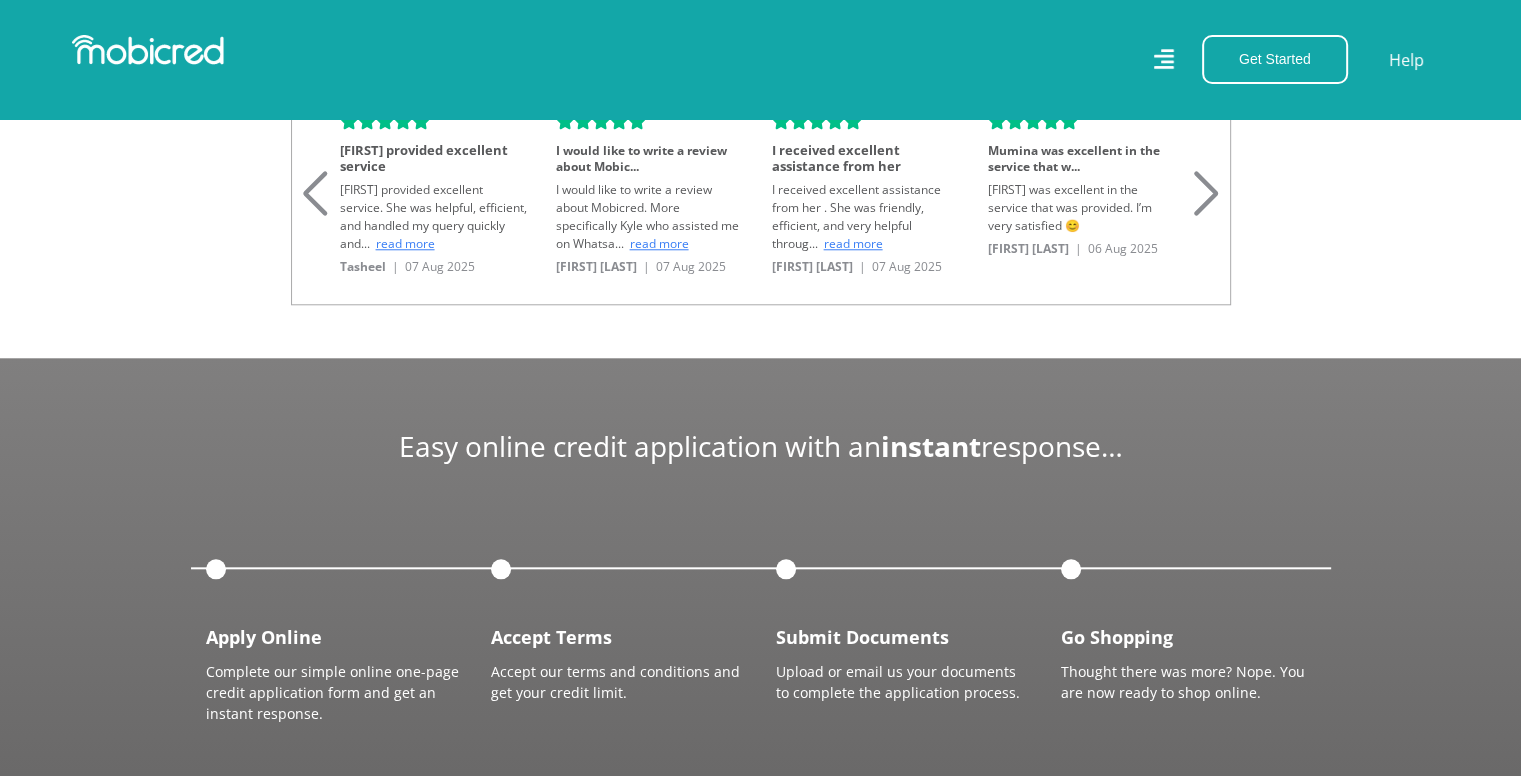 scroll, scrollTop: 0, scrollLeft: 855, axis: horizontal 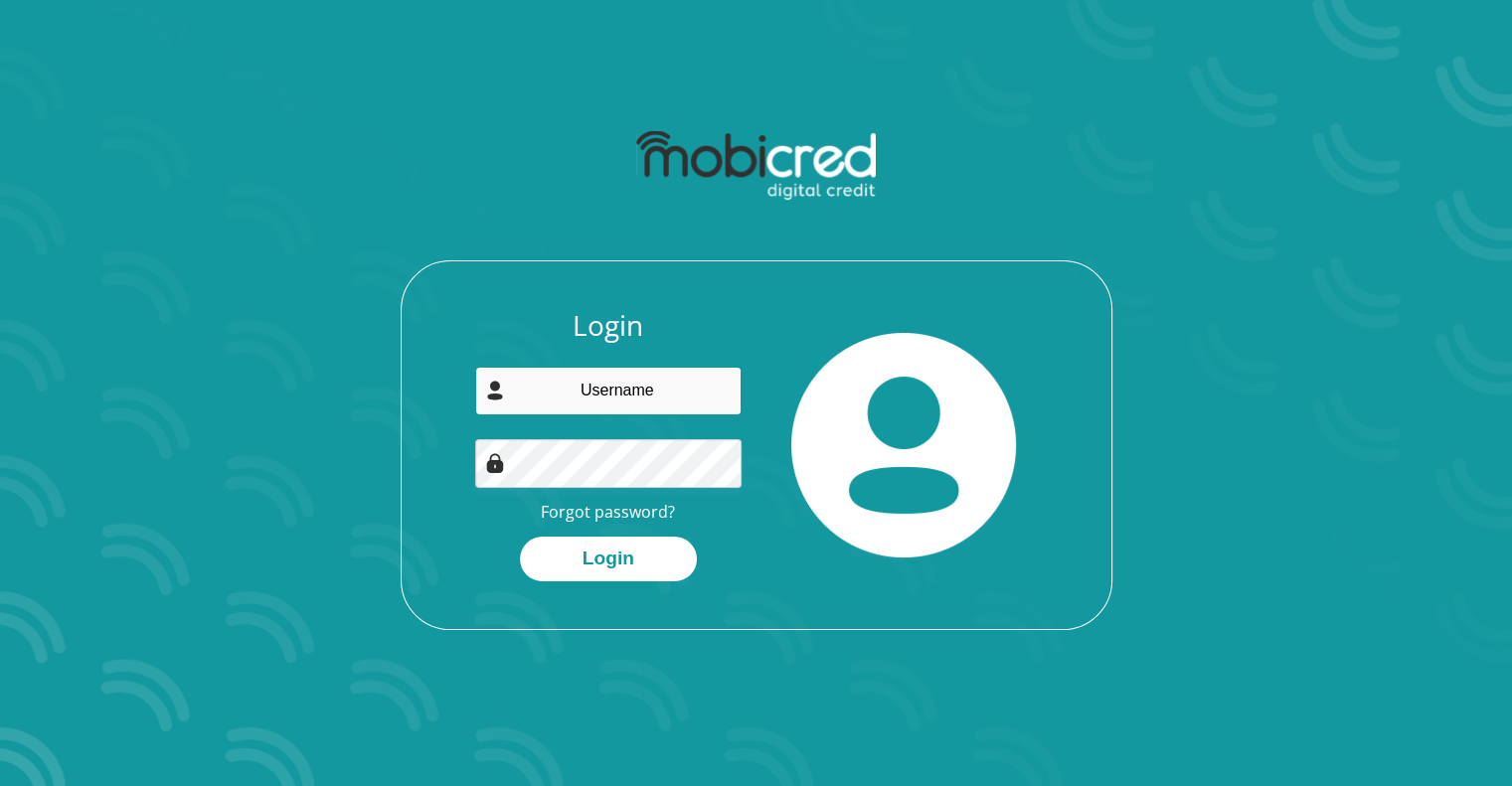 click at bounding box center (608, 391) 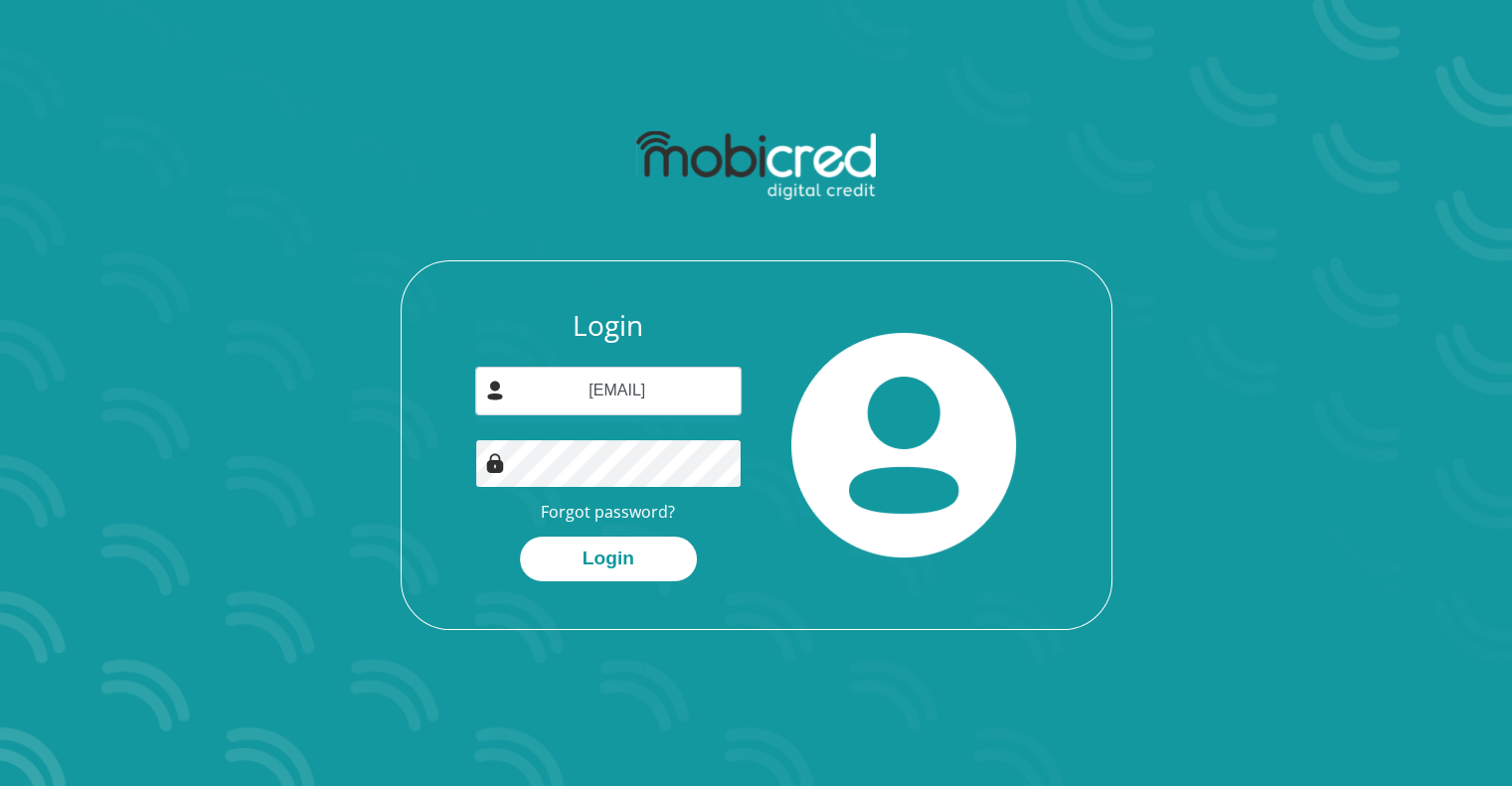 click on "Login" at bounding box center (608, 558) 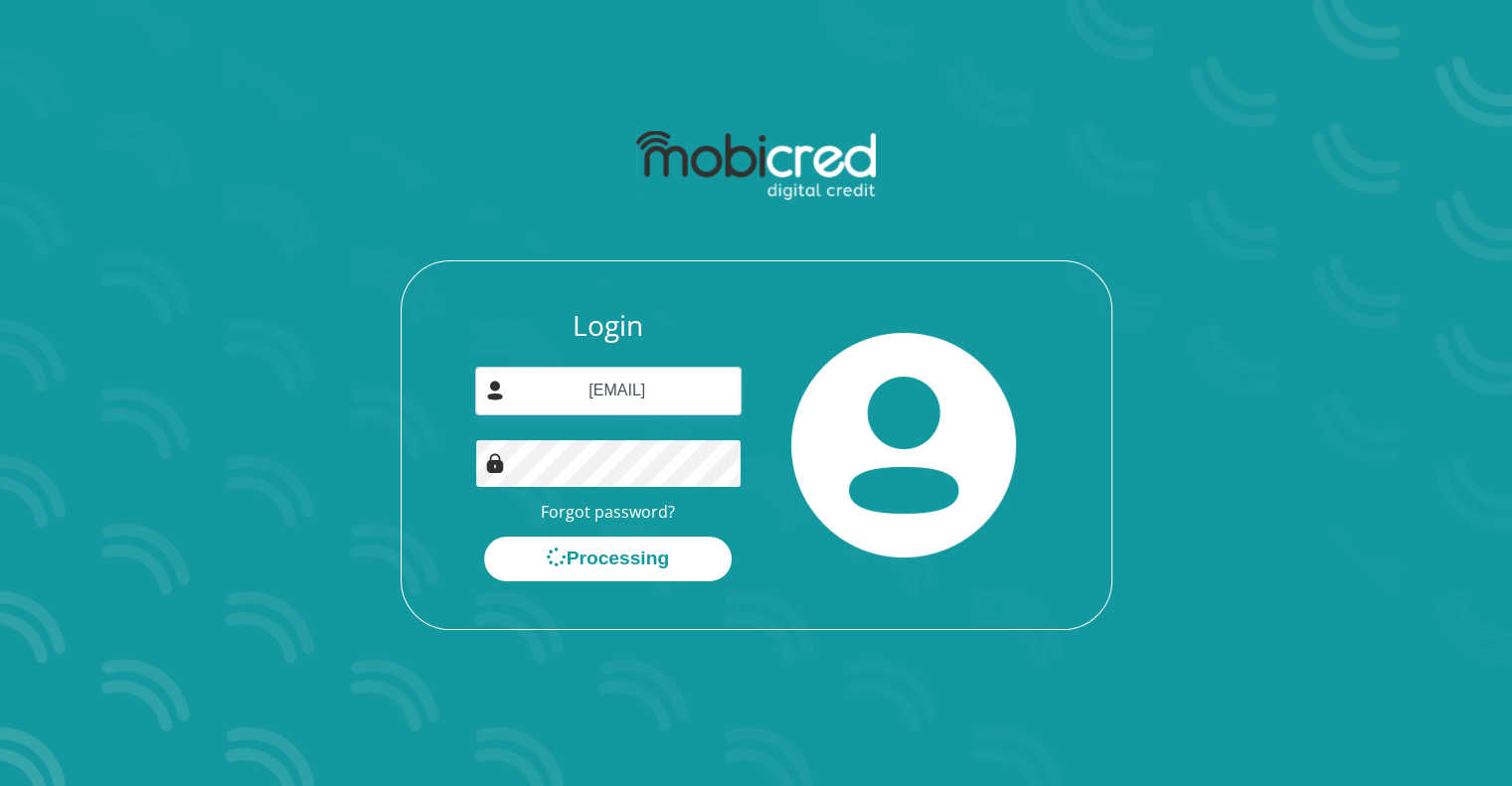 scroll, scrollTop: 0, scrollLeft: 0, axis: both 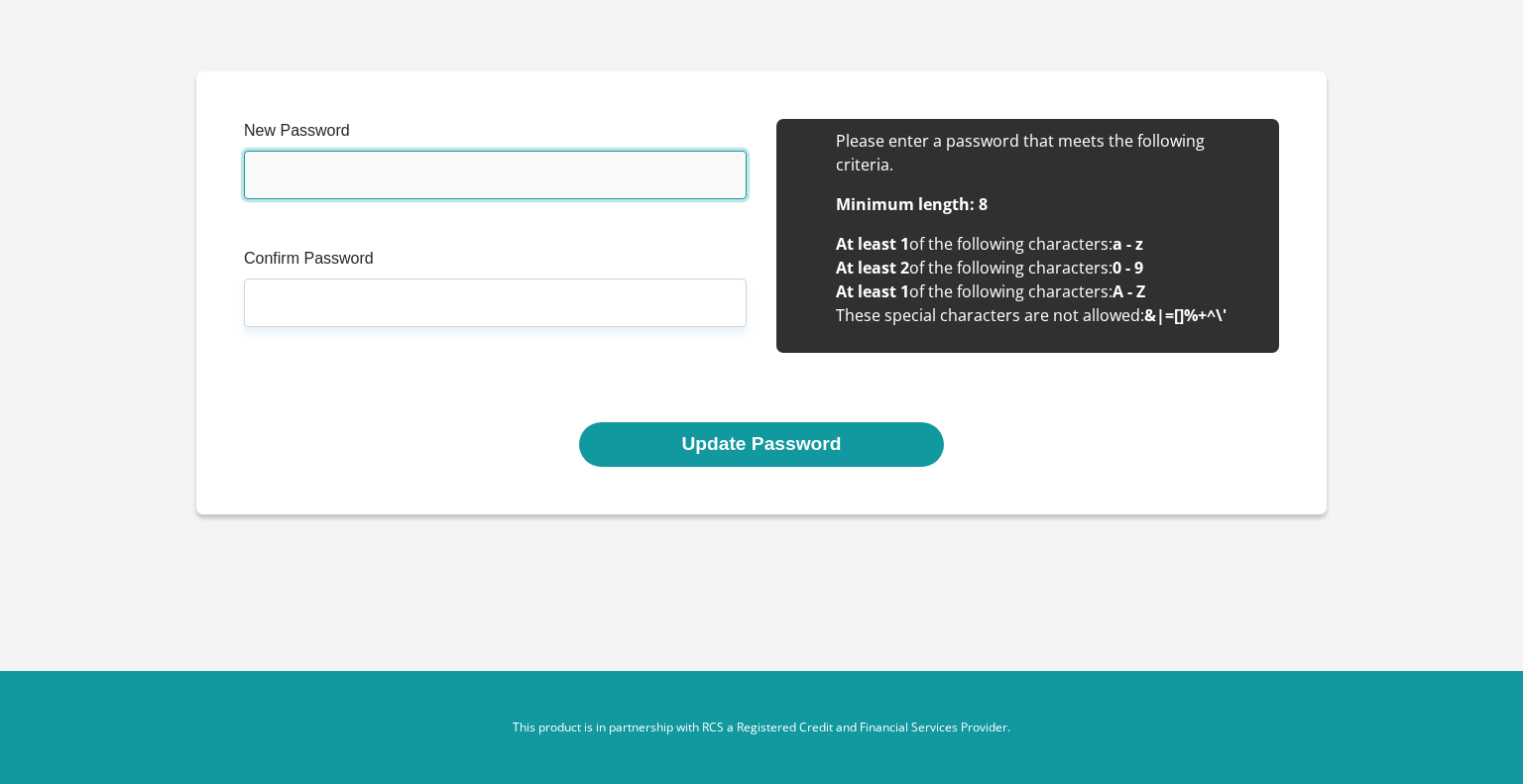 click on "New Password" at bounding box center [495, 174] 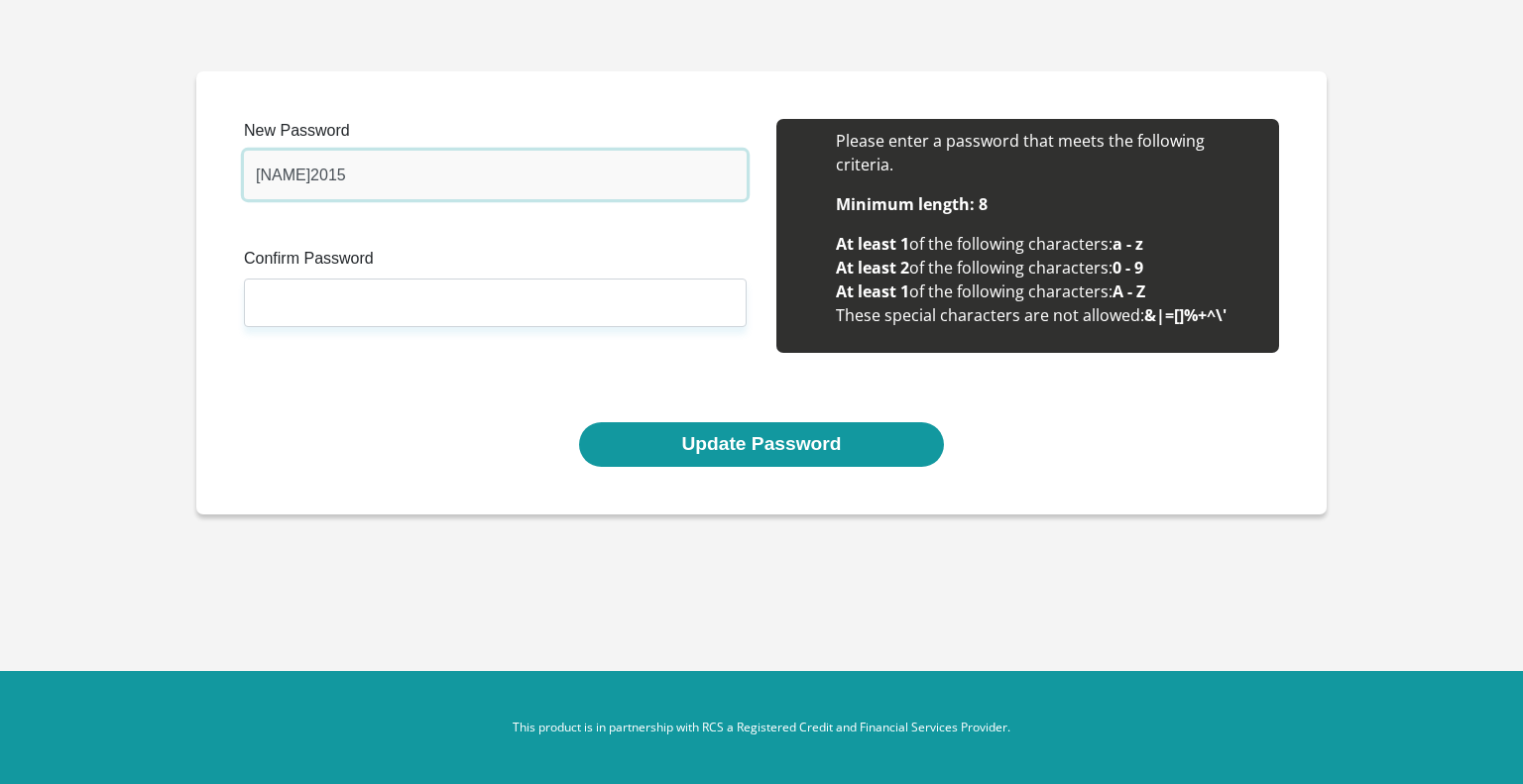 type on "Riley2015" 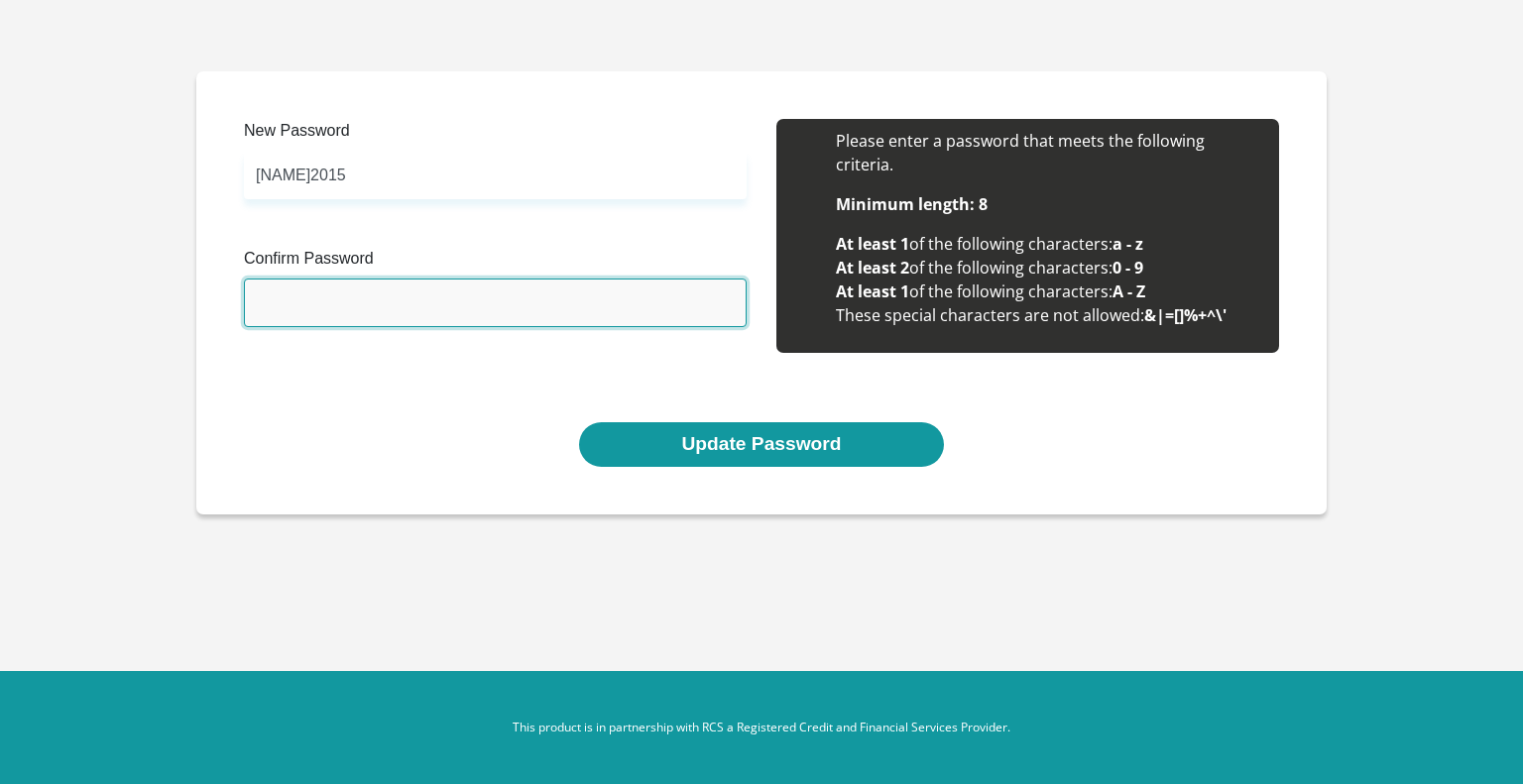 click on "Confirm Password" at bounding box center [495, 302] 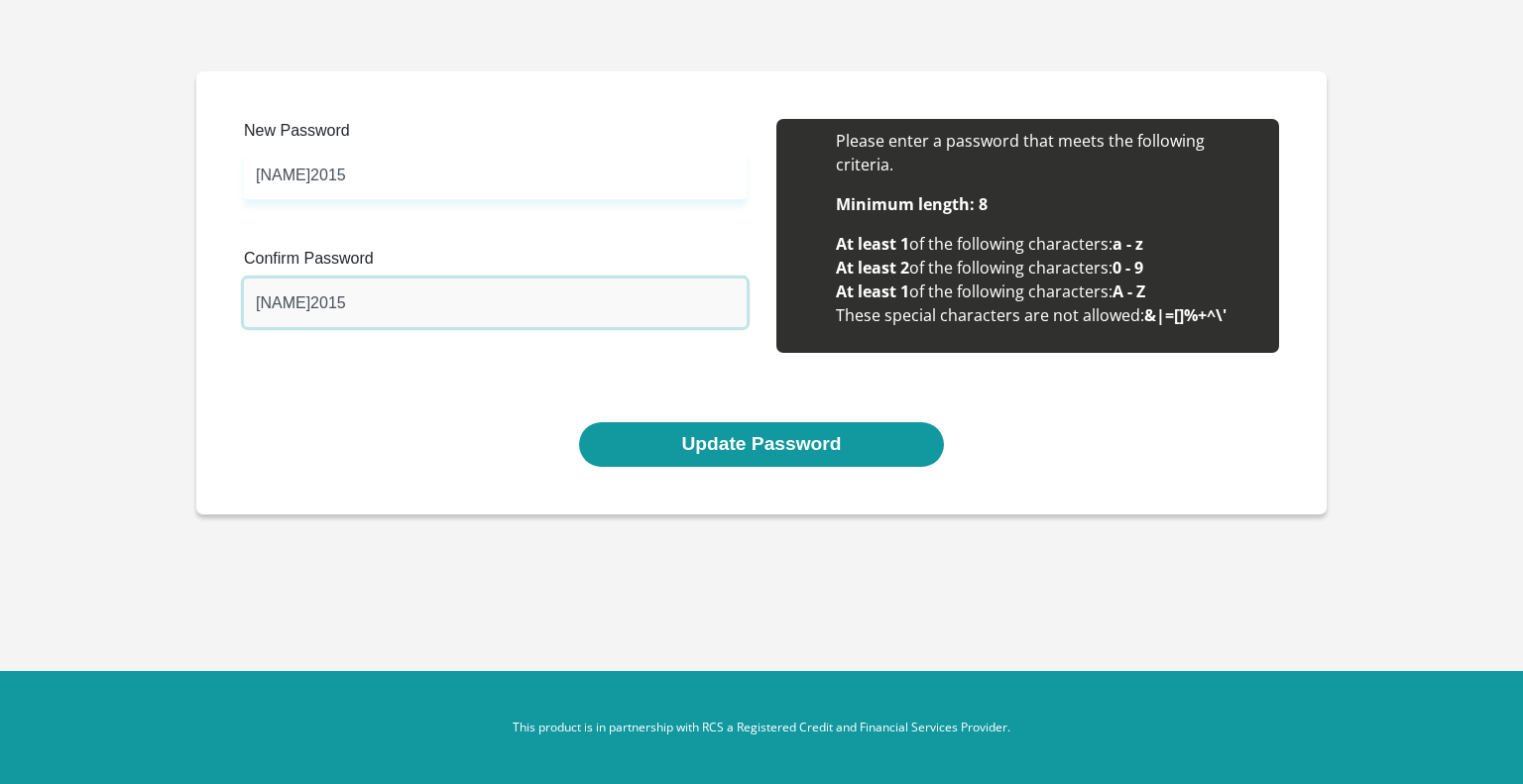 type on "Riley2015" 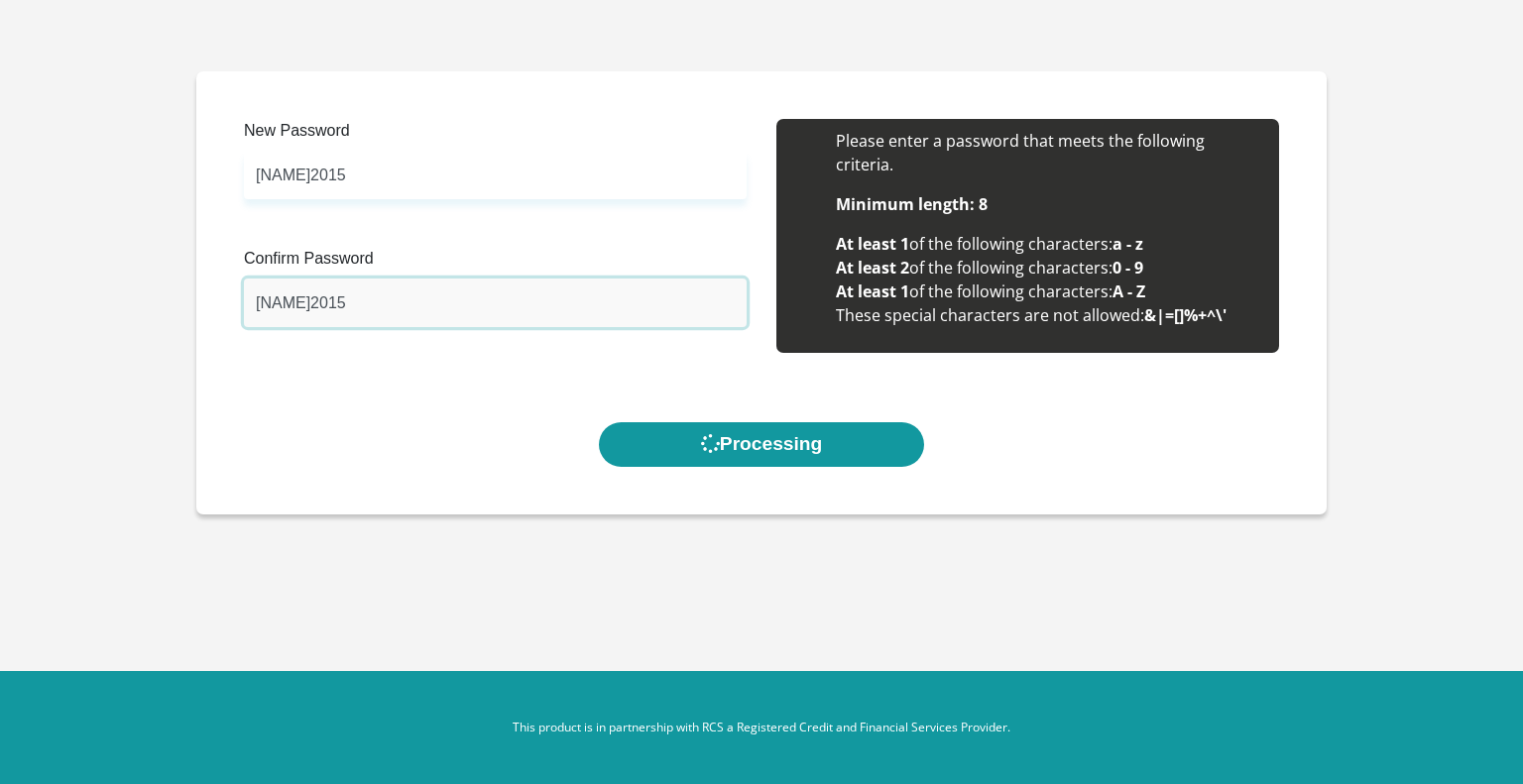 scroll, scrollTop: 0, scrollLeft: 0, axis: both 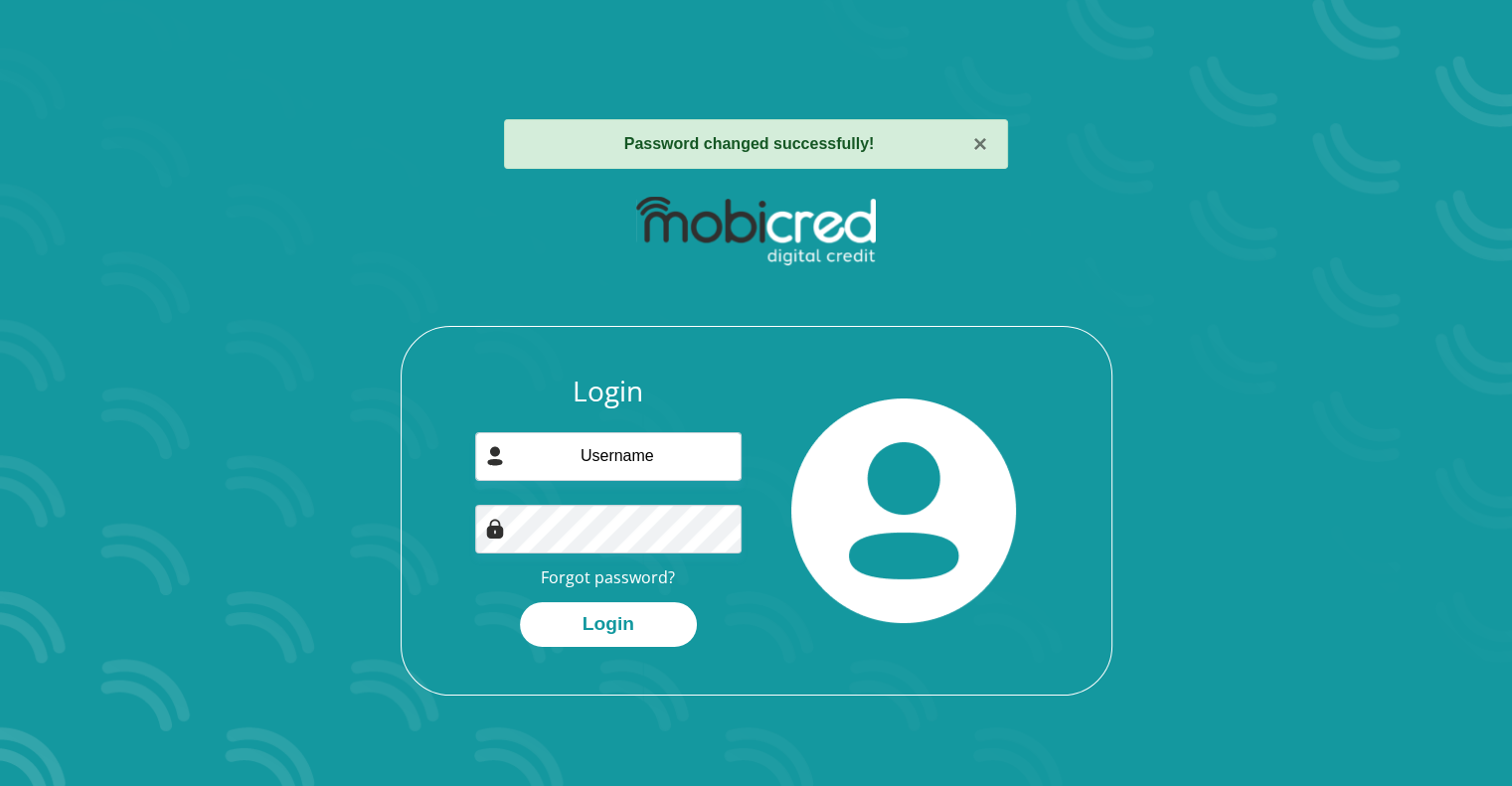 click on "×
Password changed successfully!
Login
Forgot password?
Login" at bounding box center [756, 393] 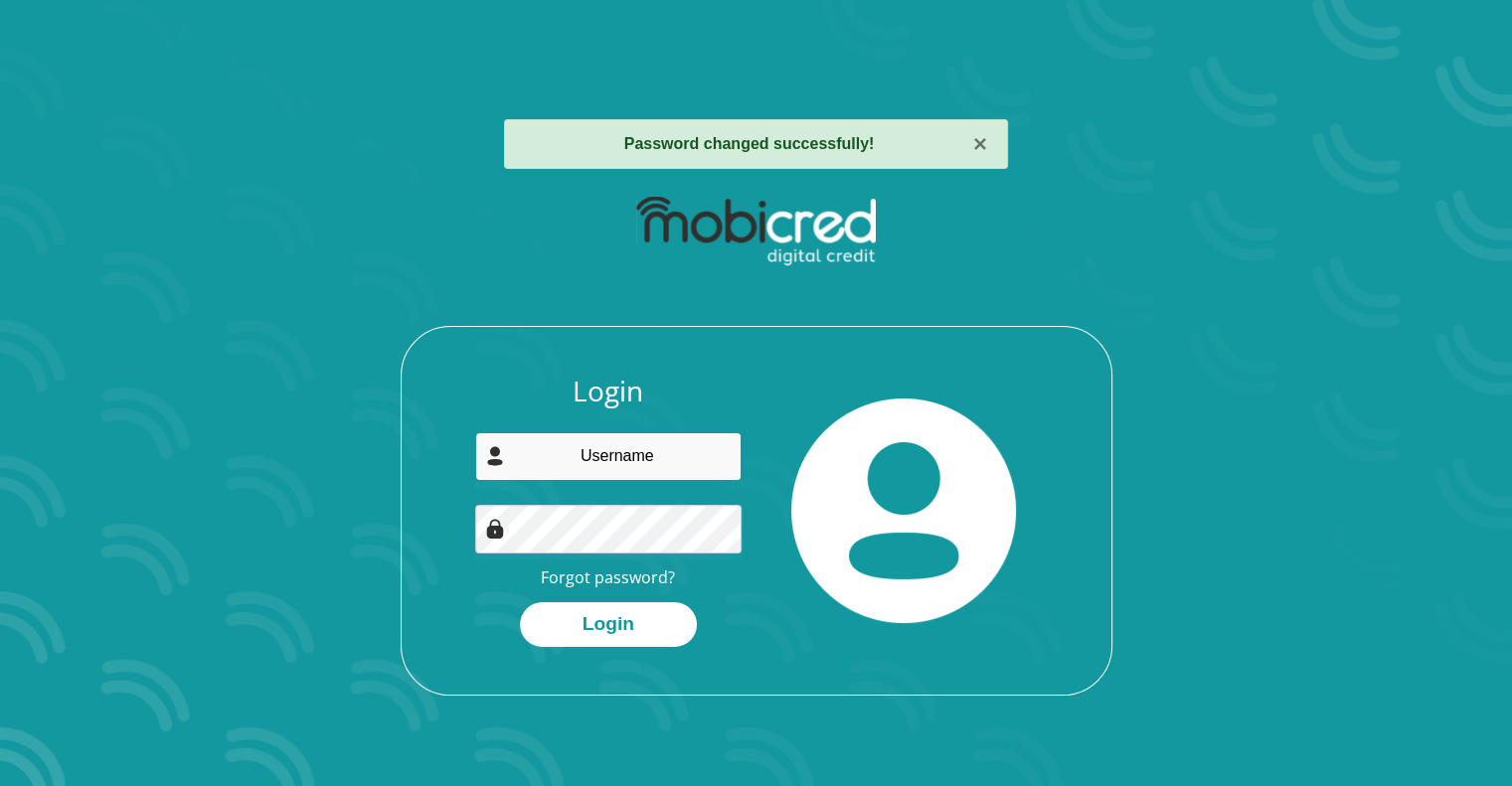 click at bounding box center [608, 456] 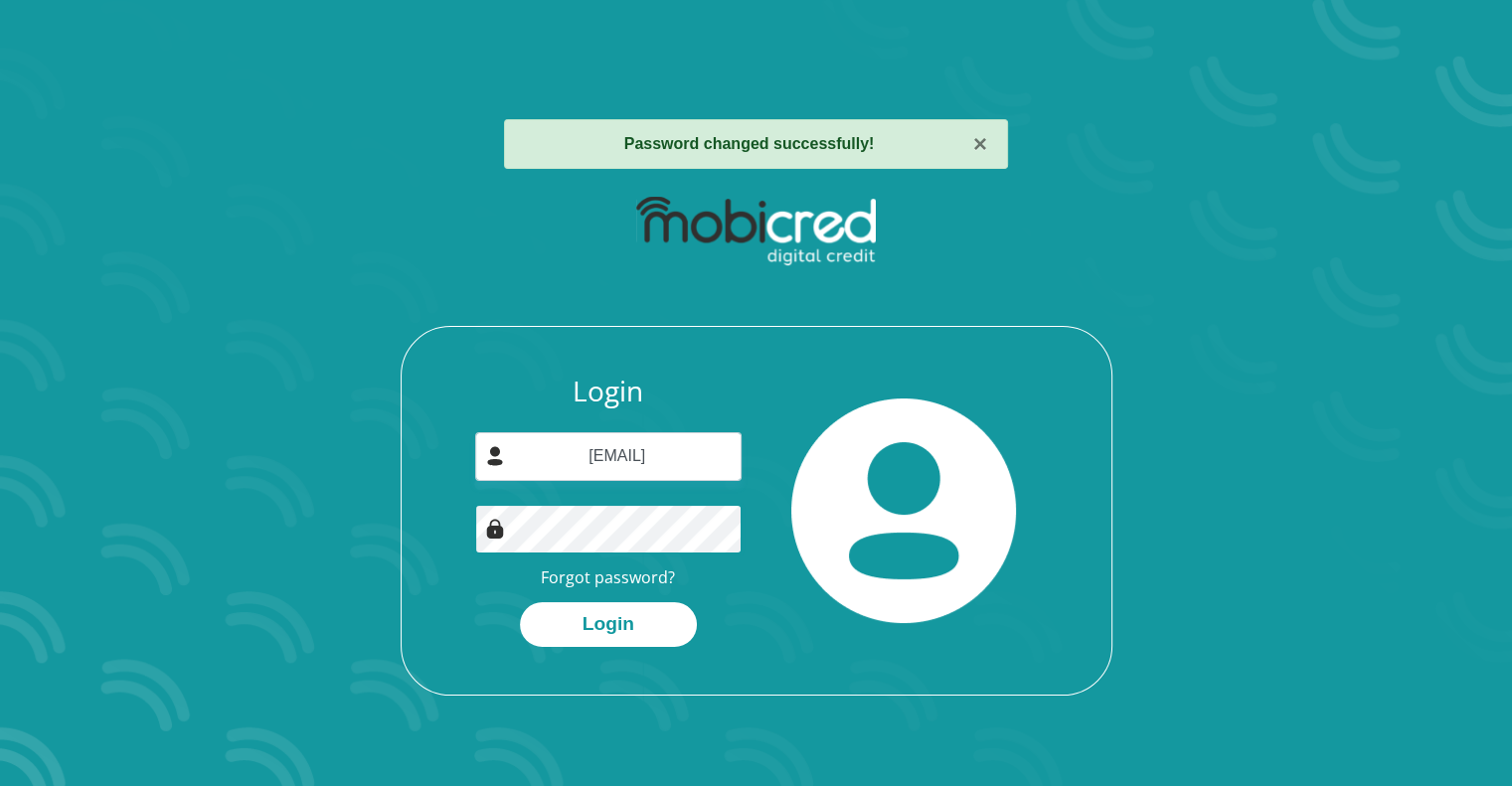 click on "Login" at bounding box center (608, 624) 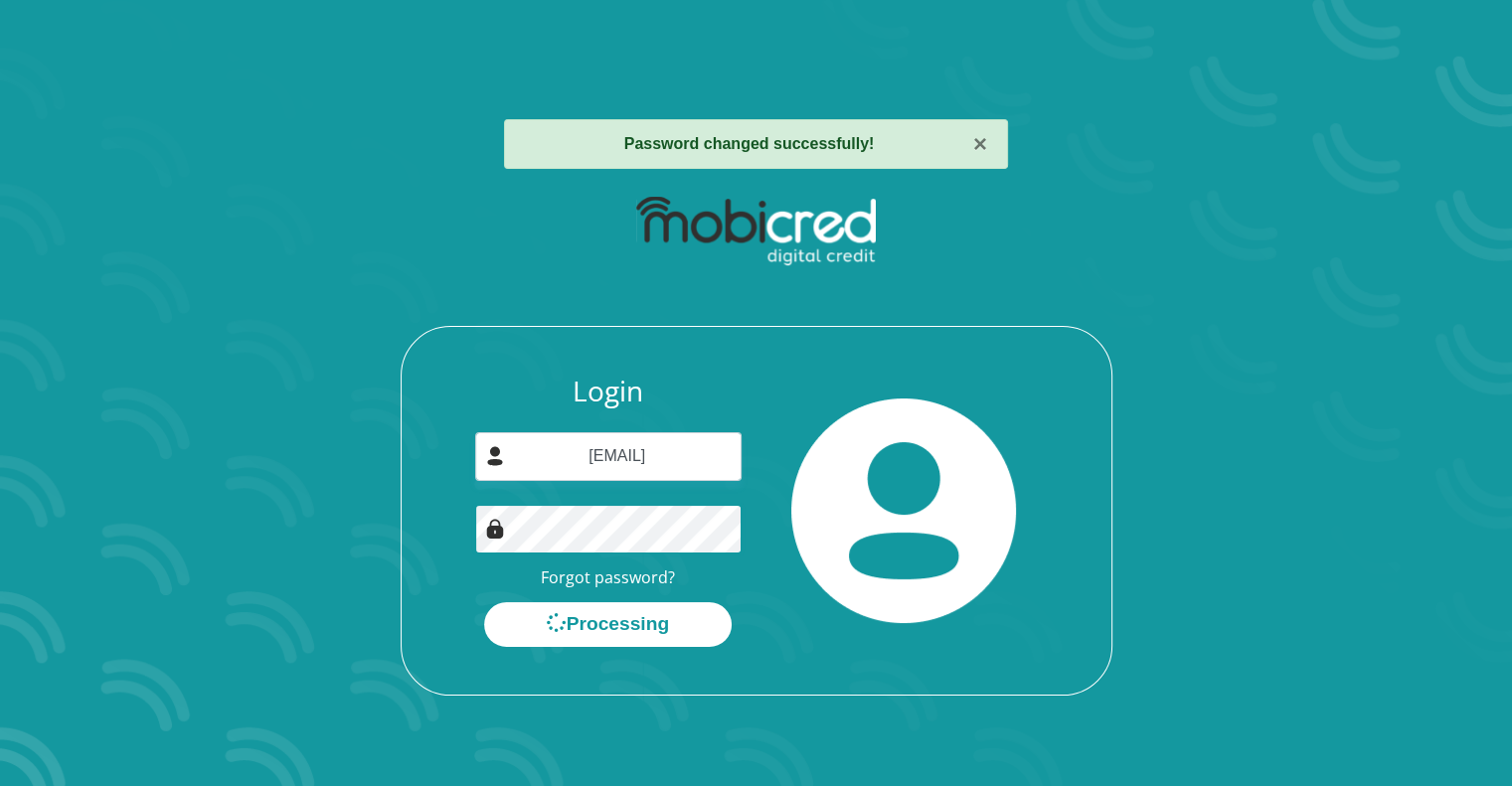 scroll, scrollTop: 0, scrollLeft: 0, axis: both 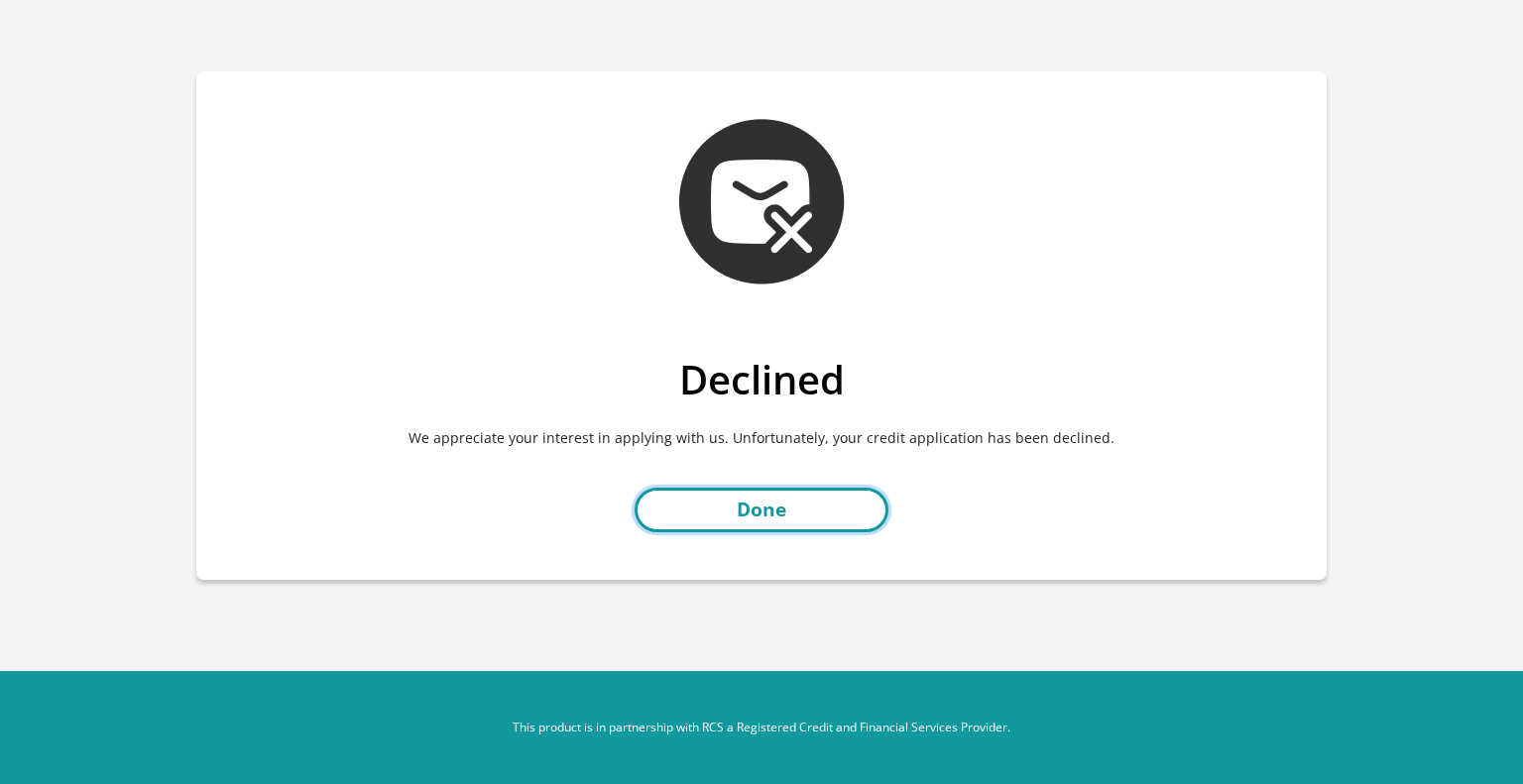 click on "Done" at bounding box center [762, 509] 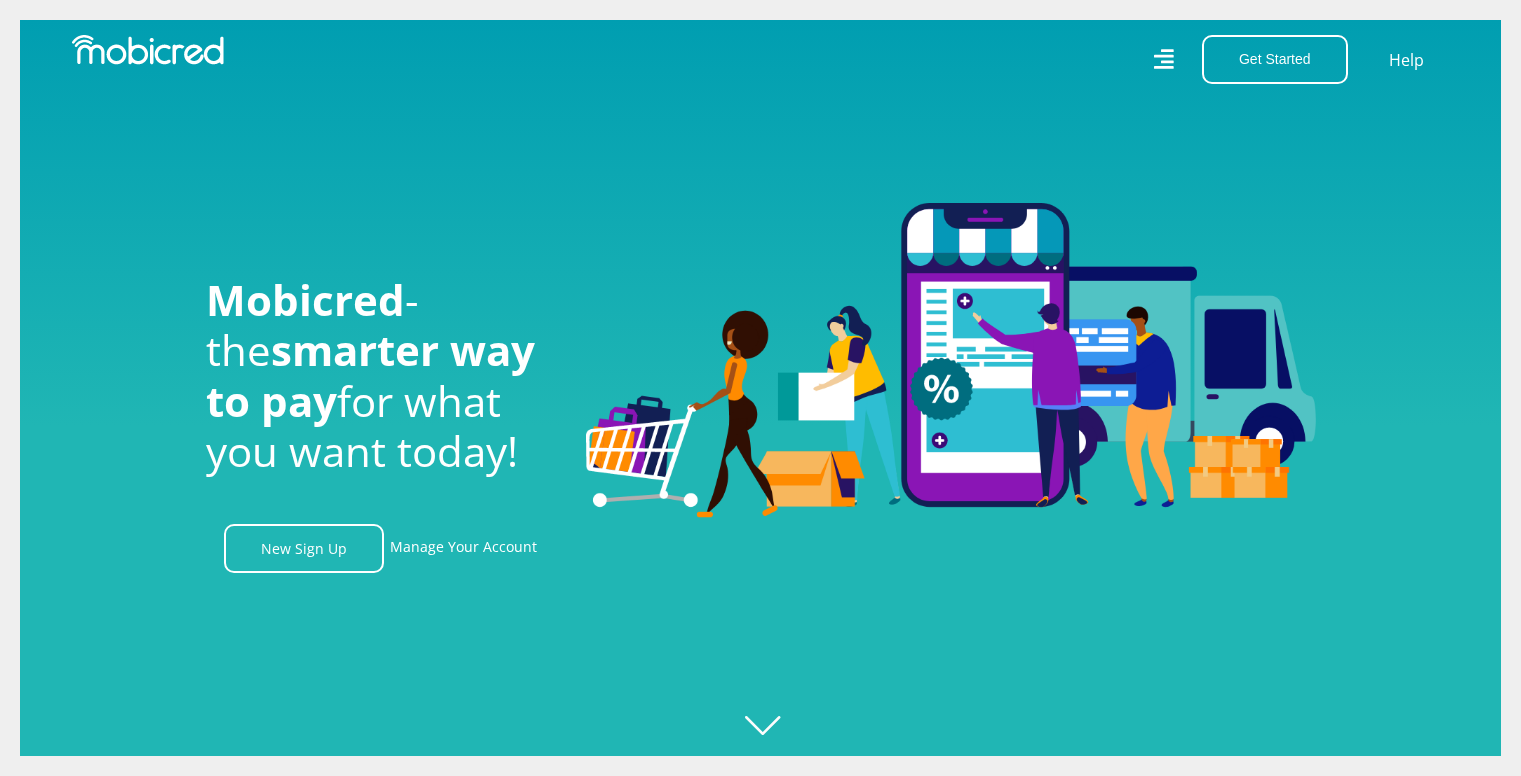 scroll, scrollTop: 0, scrollLeft: 0, axis: both 